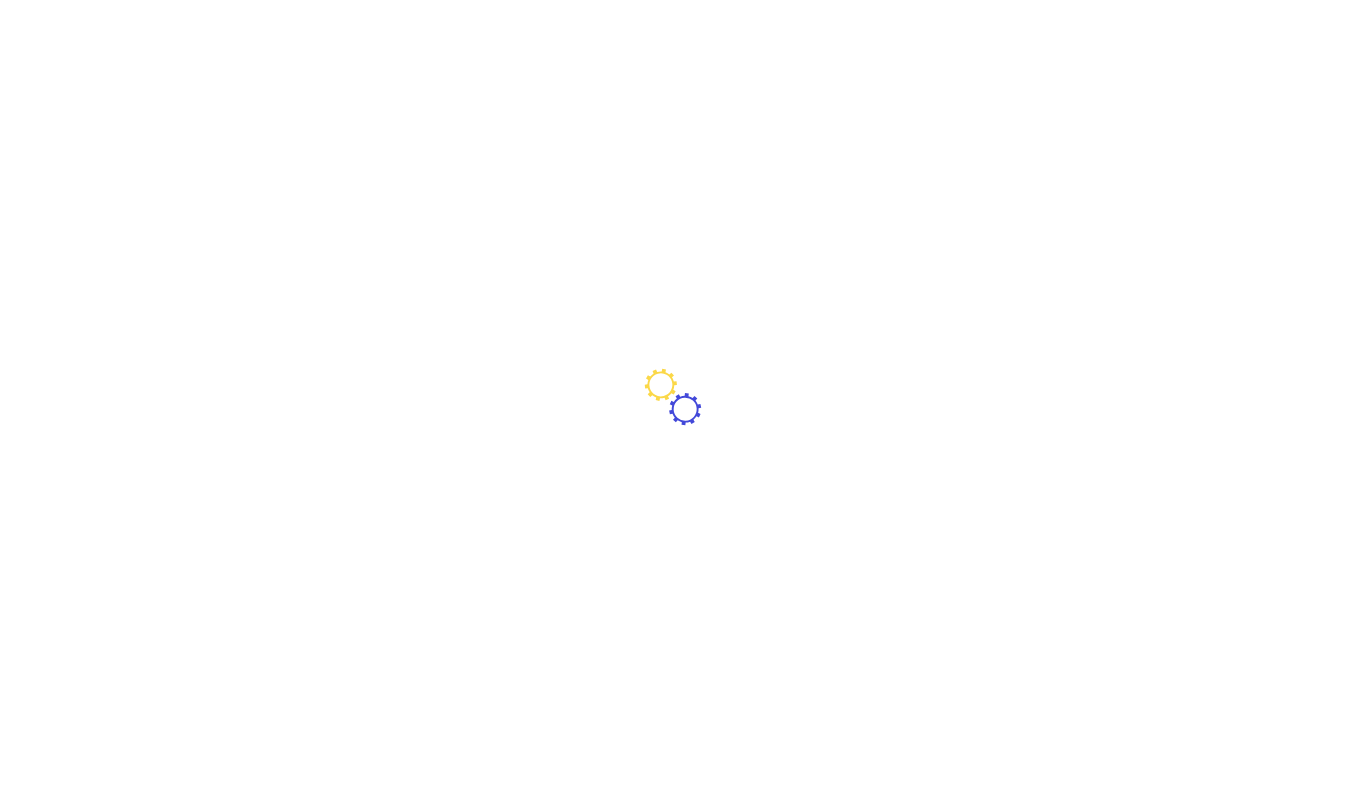 scroll, scrollTop: 0, scrollLeft: 0, axis: both 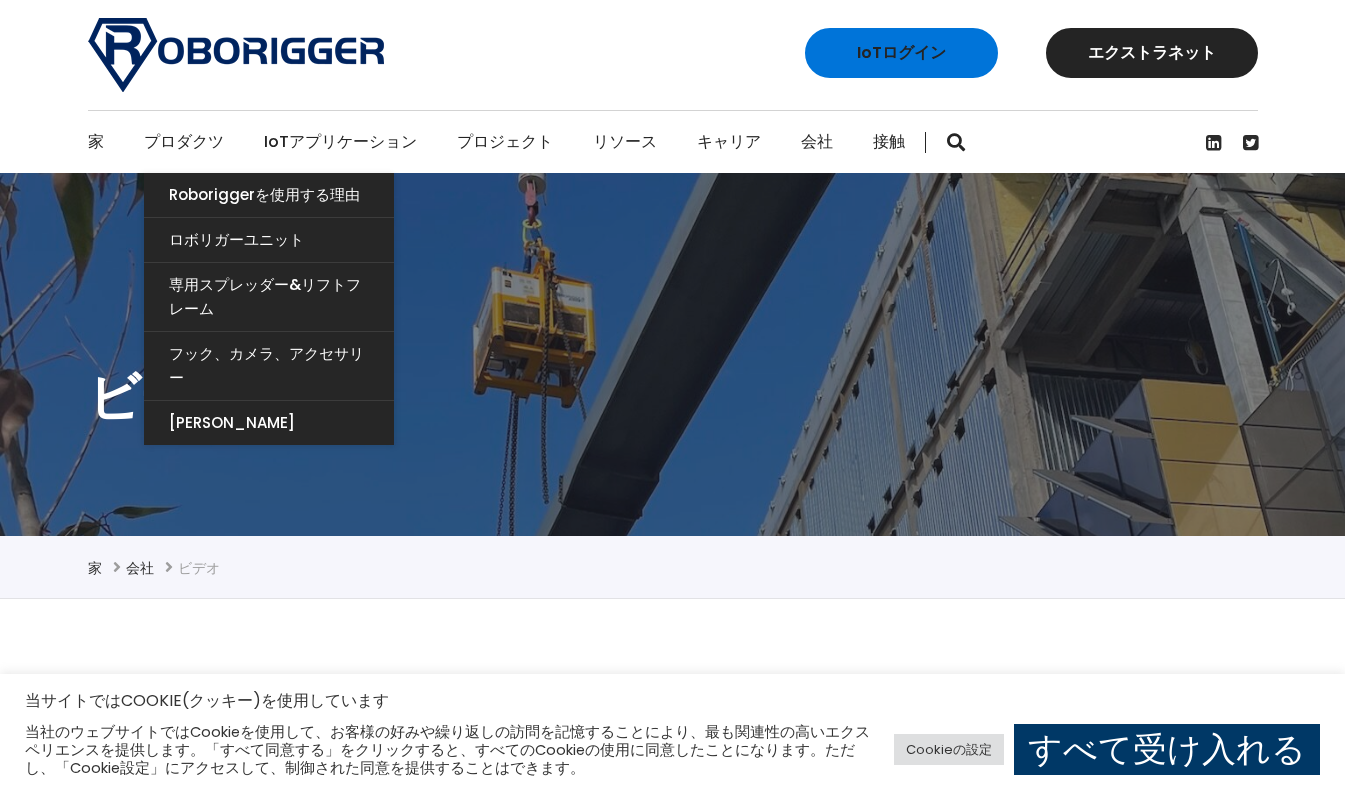 click on "プロダクツ" at bounding box center (184, 142) 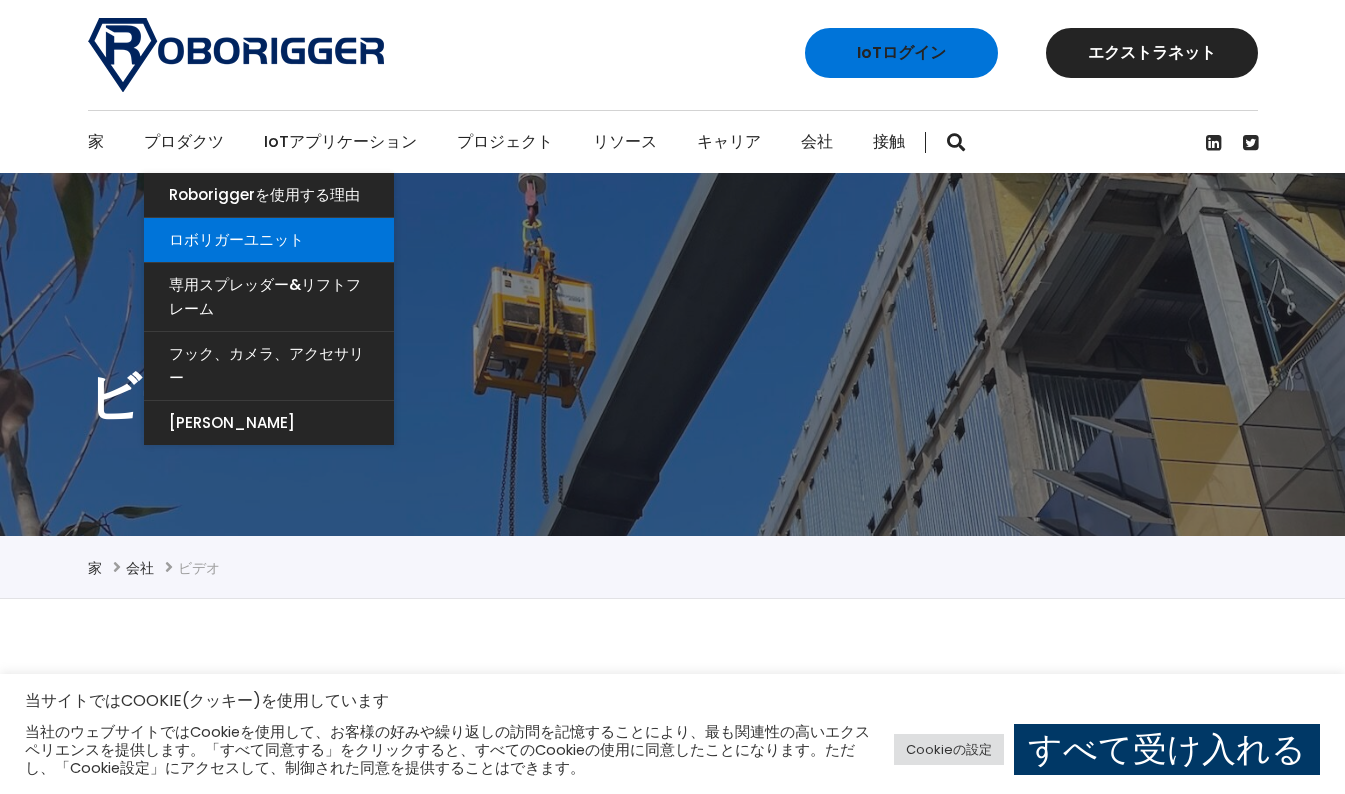 click on "ロボリガーユニット" at bounding box center (269, 240) 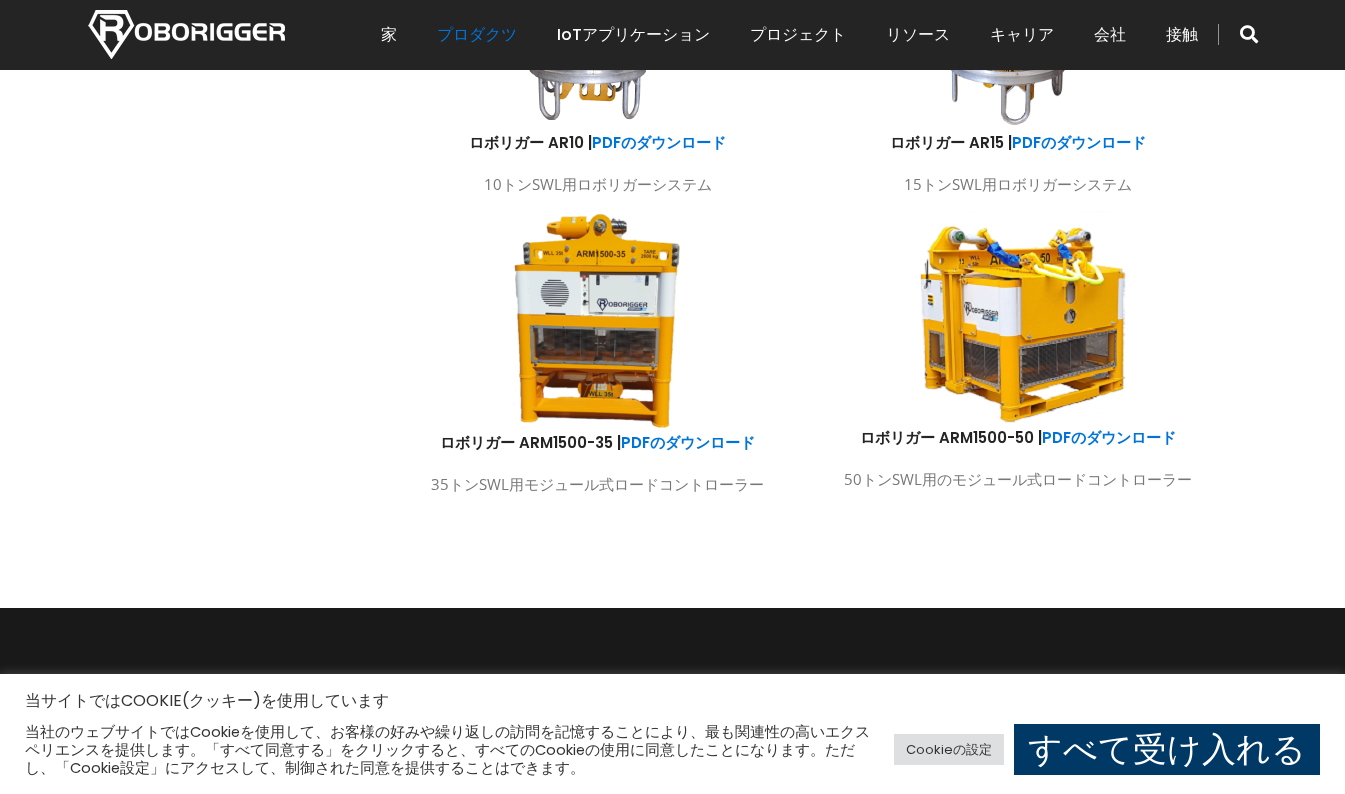 scroll, scrollTop: 1300, scrollLeft: 0, axis: vertical 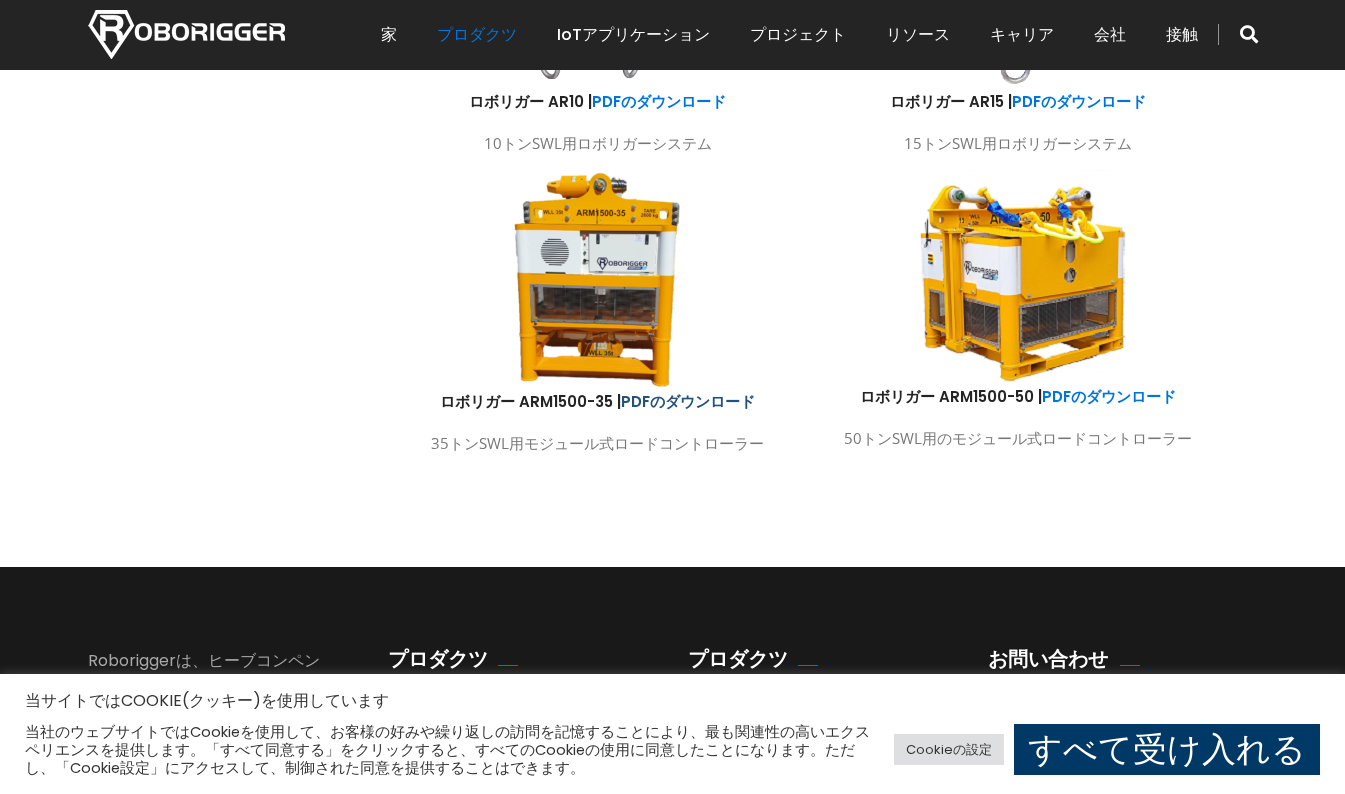 click on "PDFのダウンロード" at bounding box center [688, 401] 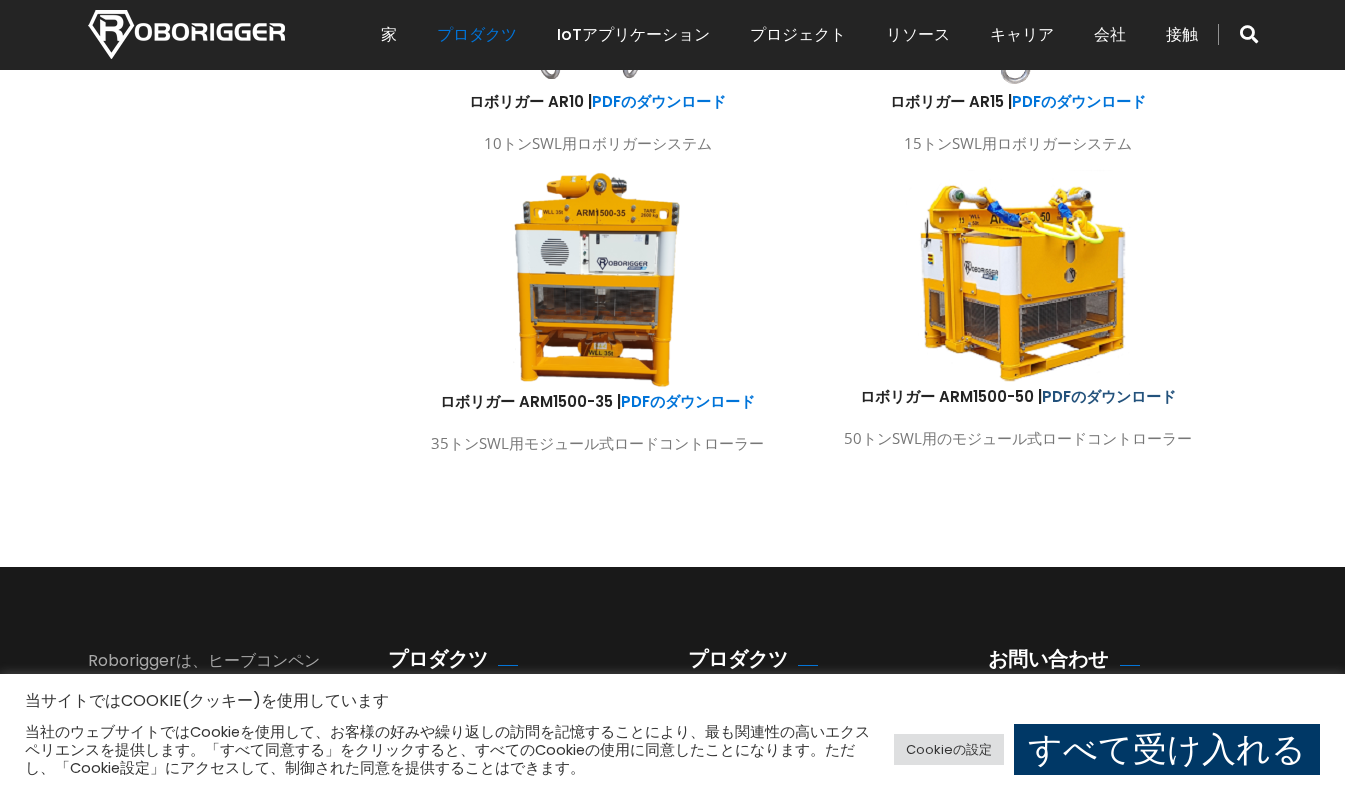 click on "PDFのダウンロード" at bounding box center (1109, 396) 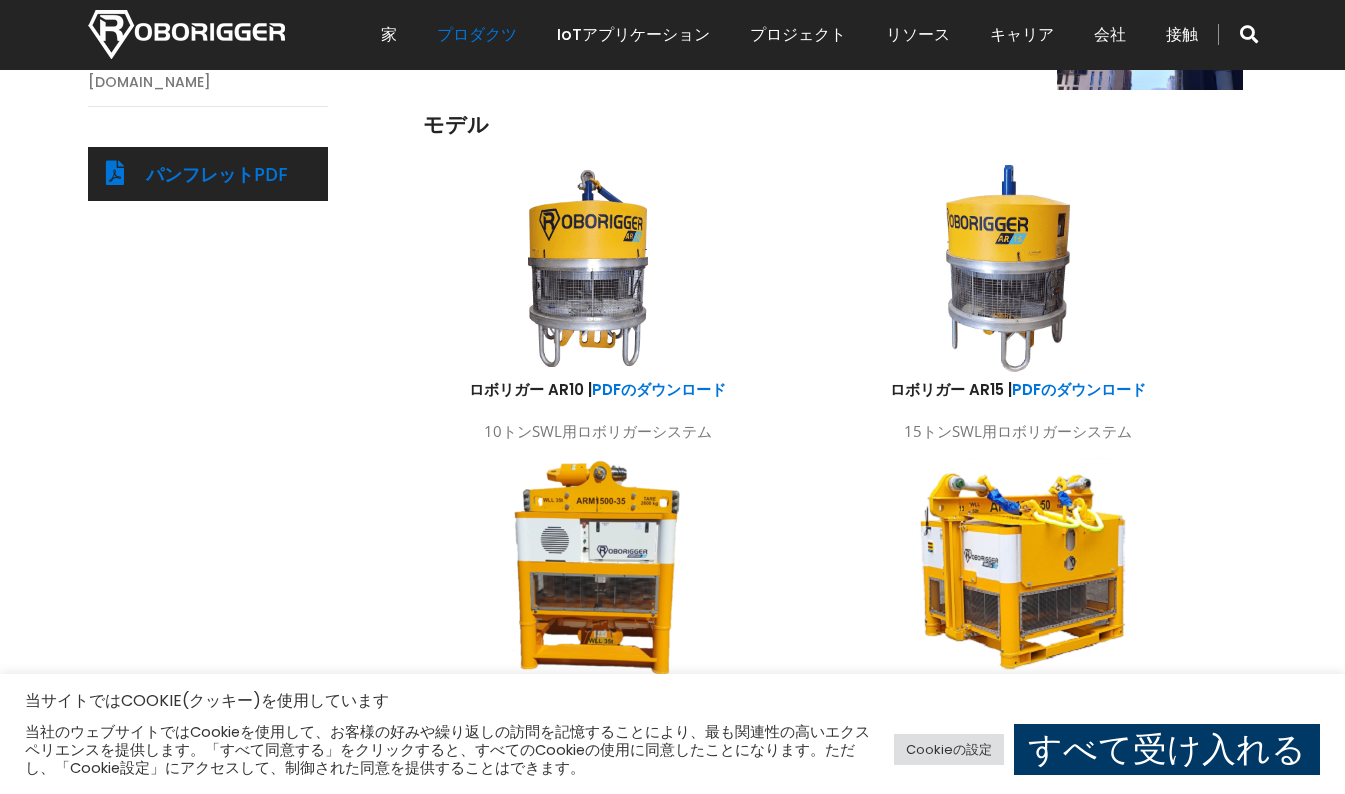 scroll, scrollTop: 1000, scrollLeft: 0, axis: vertical 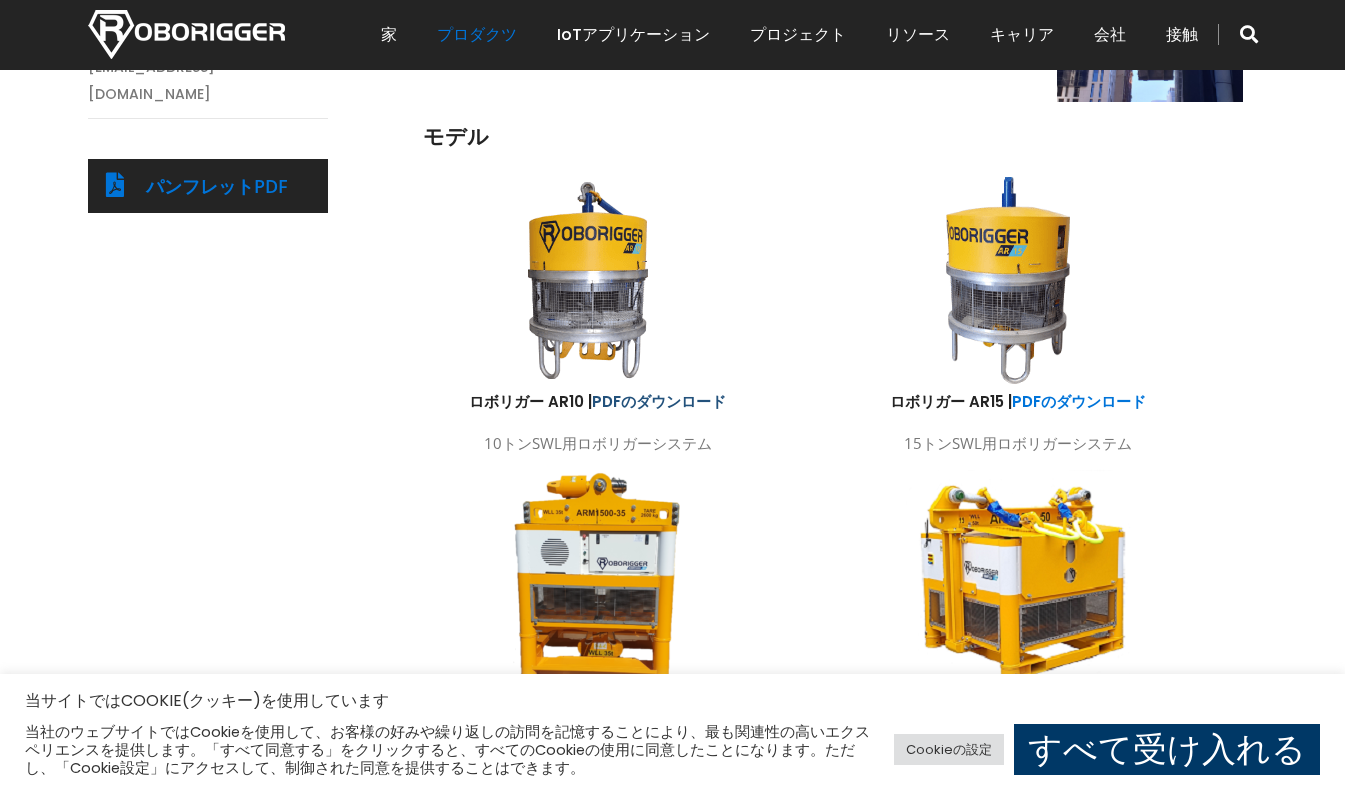 click on "PDFのダウンロード" at bounding box center [659, 401] 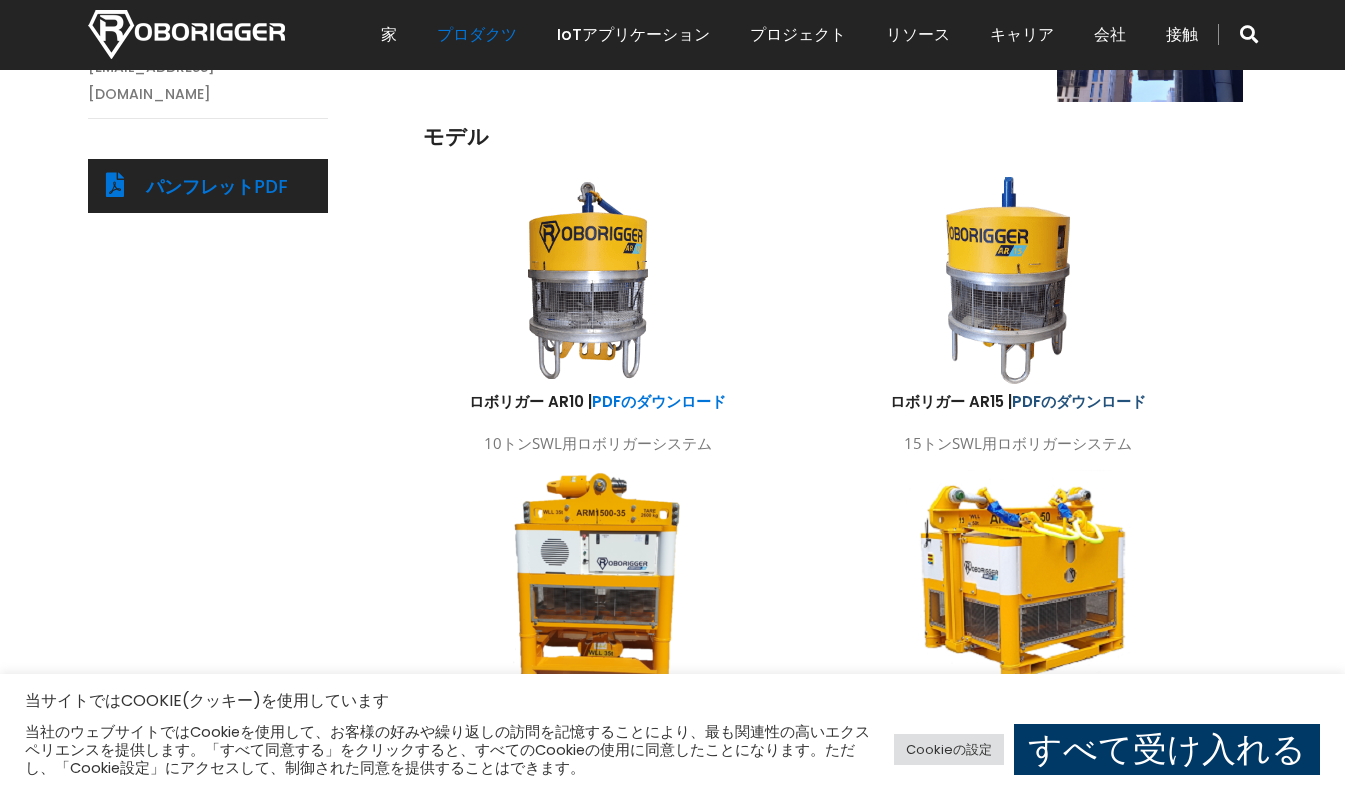 click on "PDFのダウンロード" at bounding box center (1079, 401) 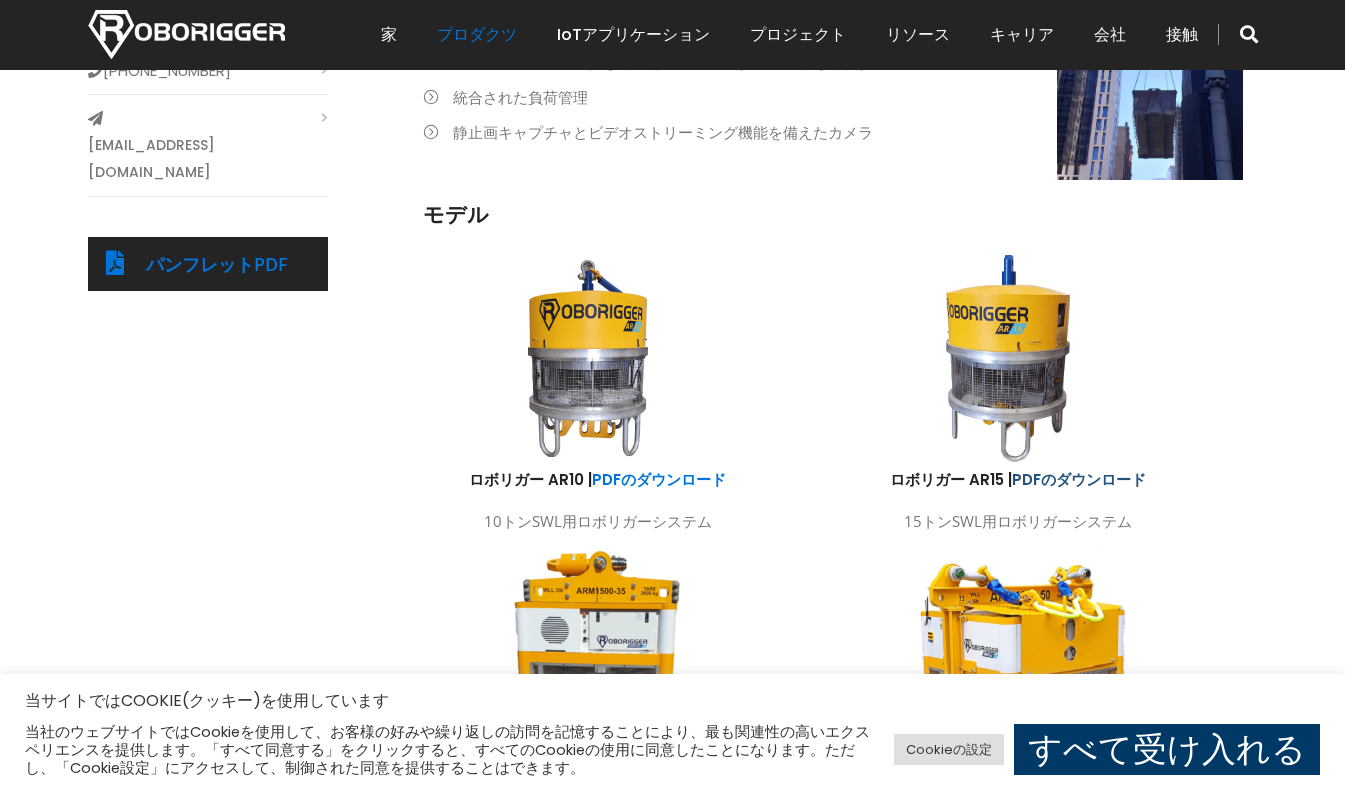 scroll, scrollTop: 900, scrollLeft: 0, axis: vertical 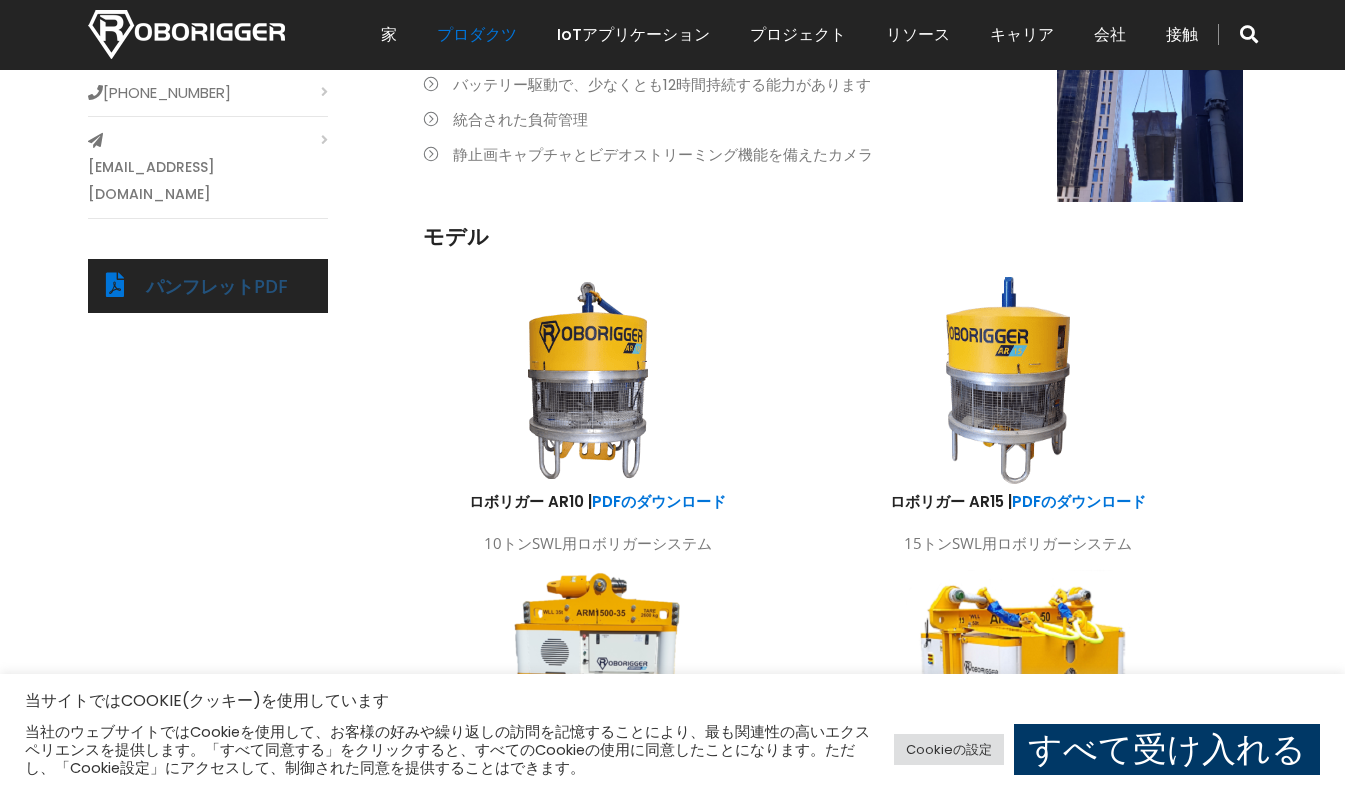 click on "パンフレットPDF" at bounding box center (217, 286) 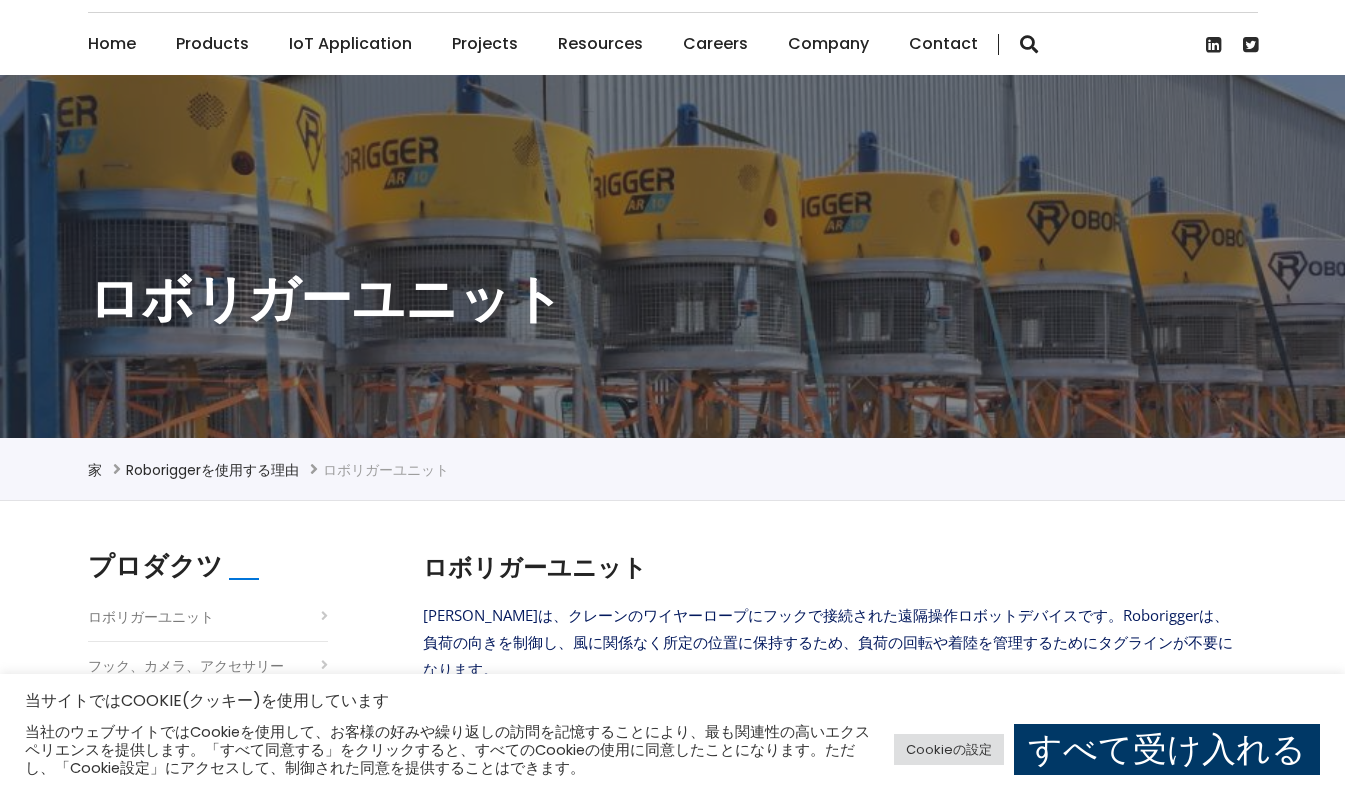 scroll, scrollTop: 26, scrollLeft: 0, axis: vertical 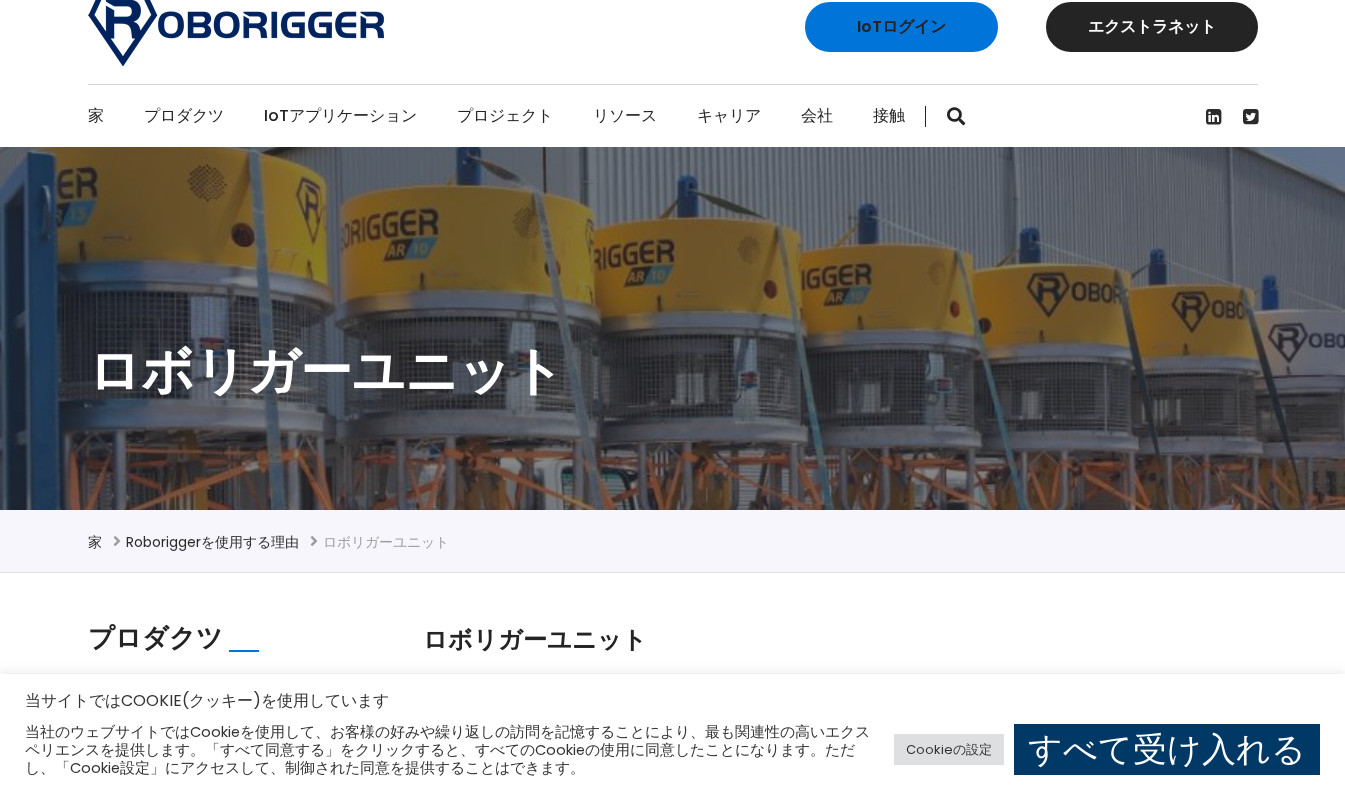 click on "プロジェクト" at bounding box center (505, 116) 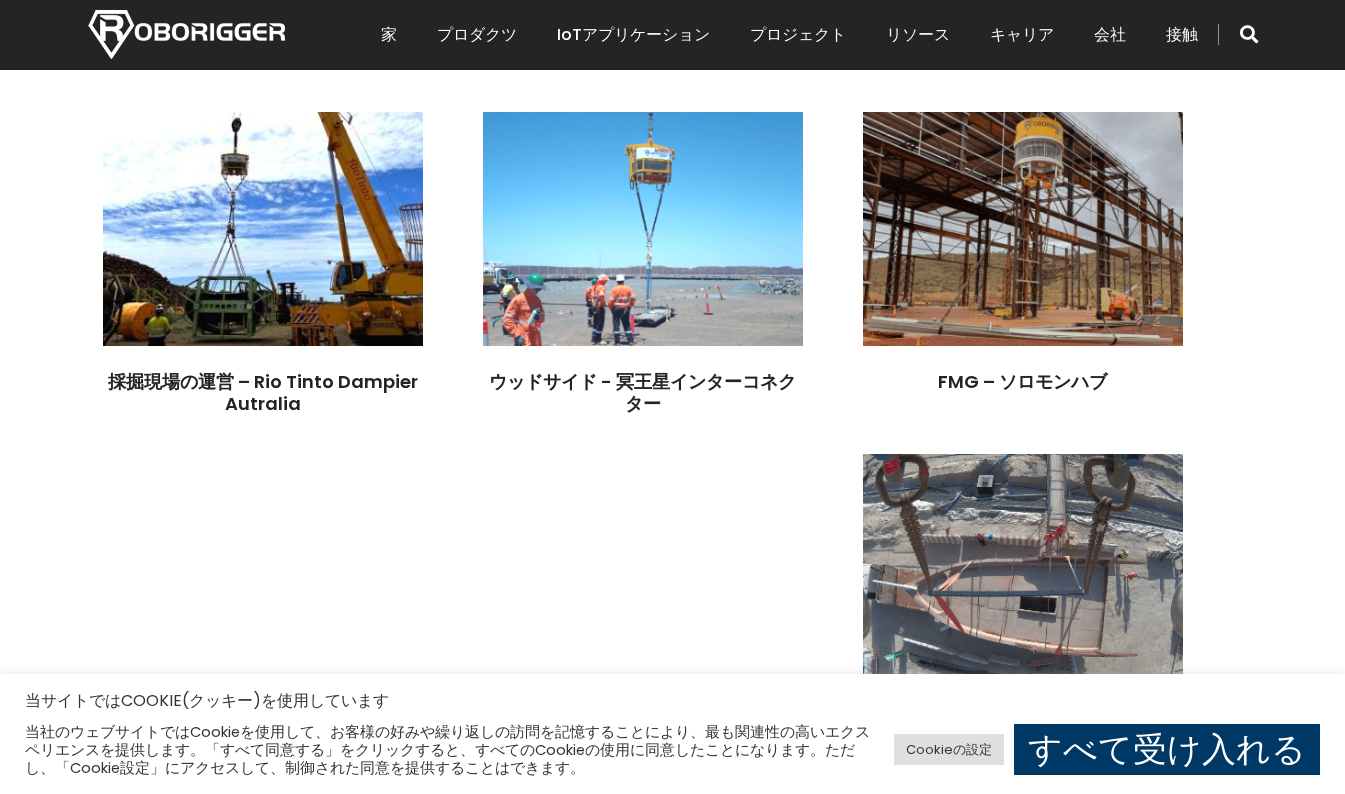 scroll, scrollTop: 2200, scrollLeft: 0, axis: vertical 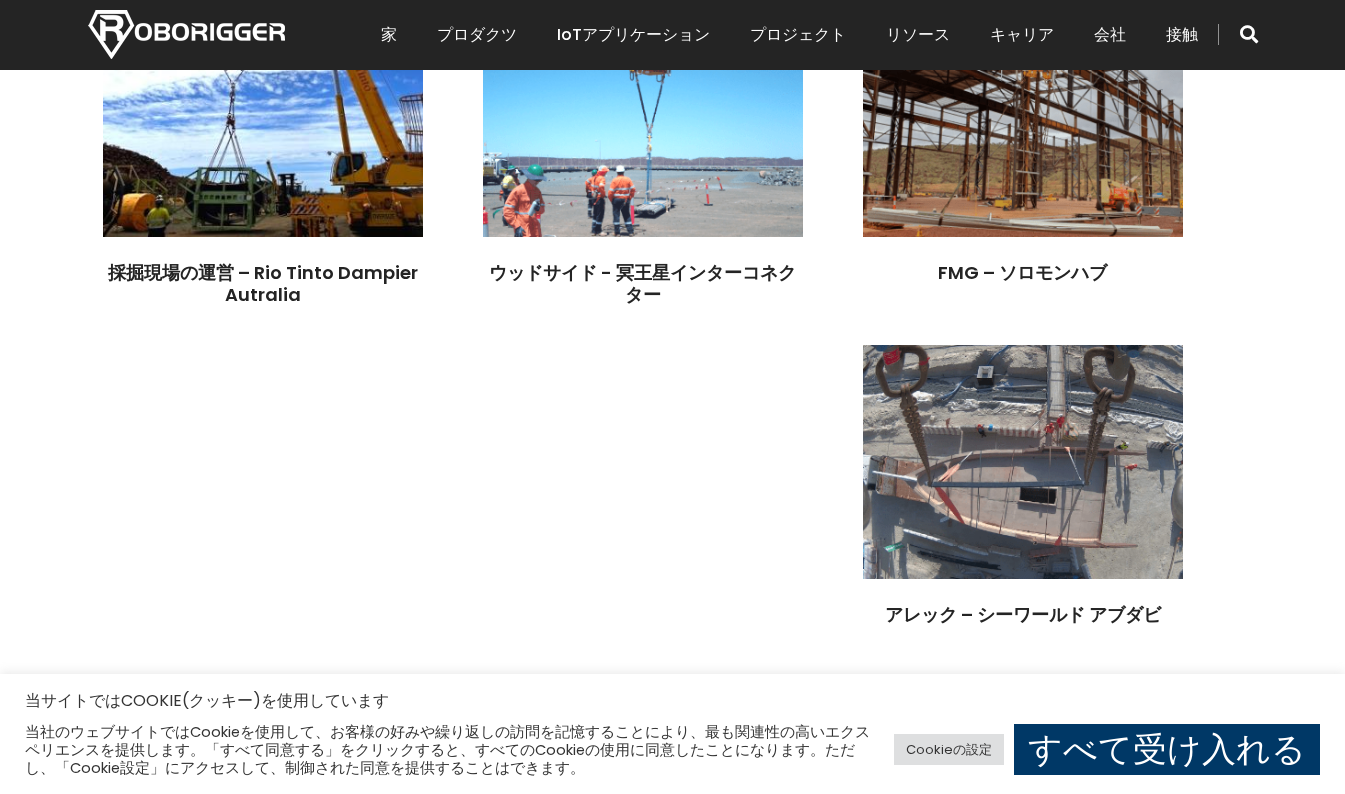 click at bounding box center (263, 804) 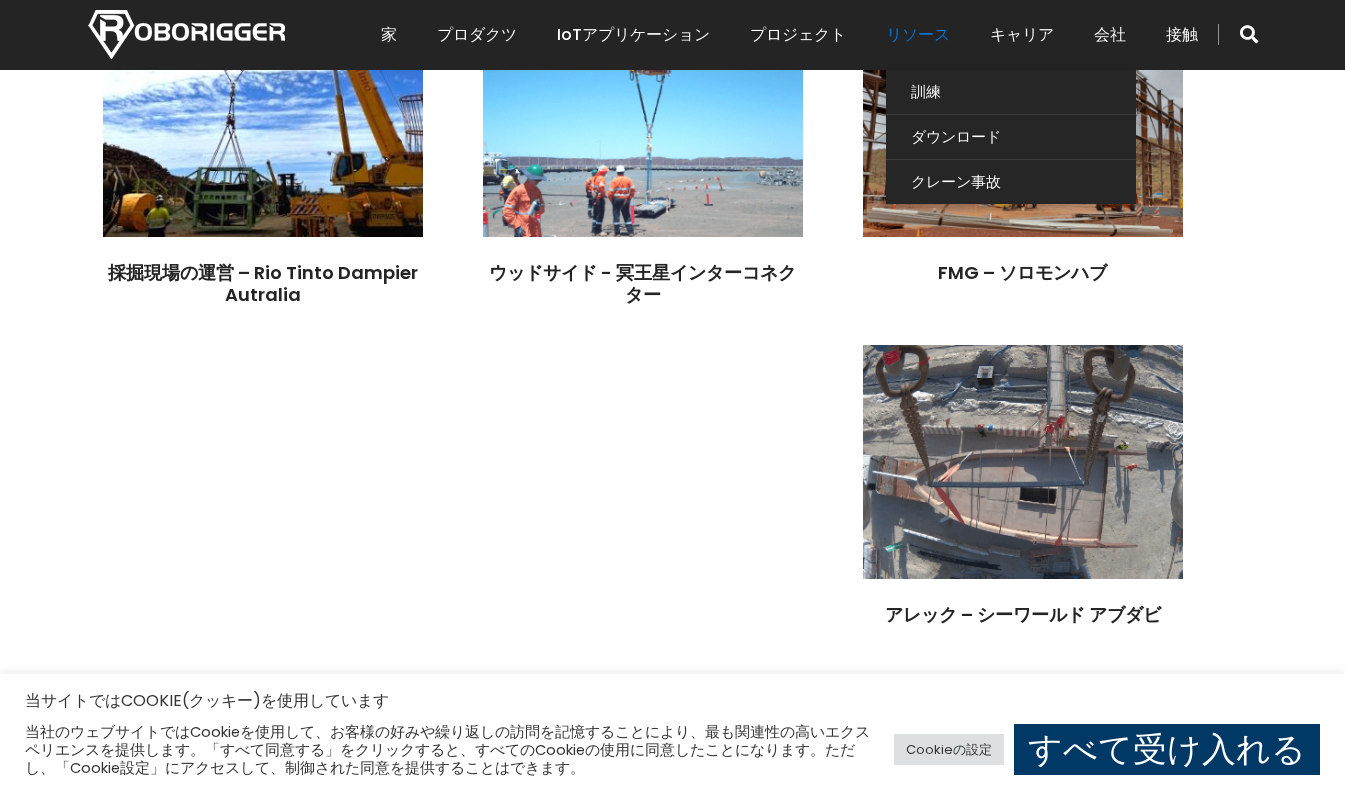 click on "リソース" at bounding box center (918, 35) 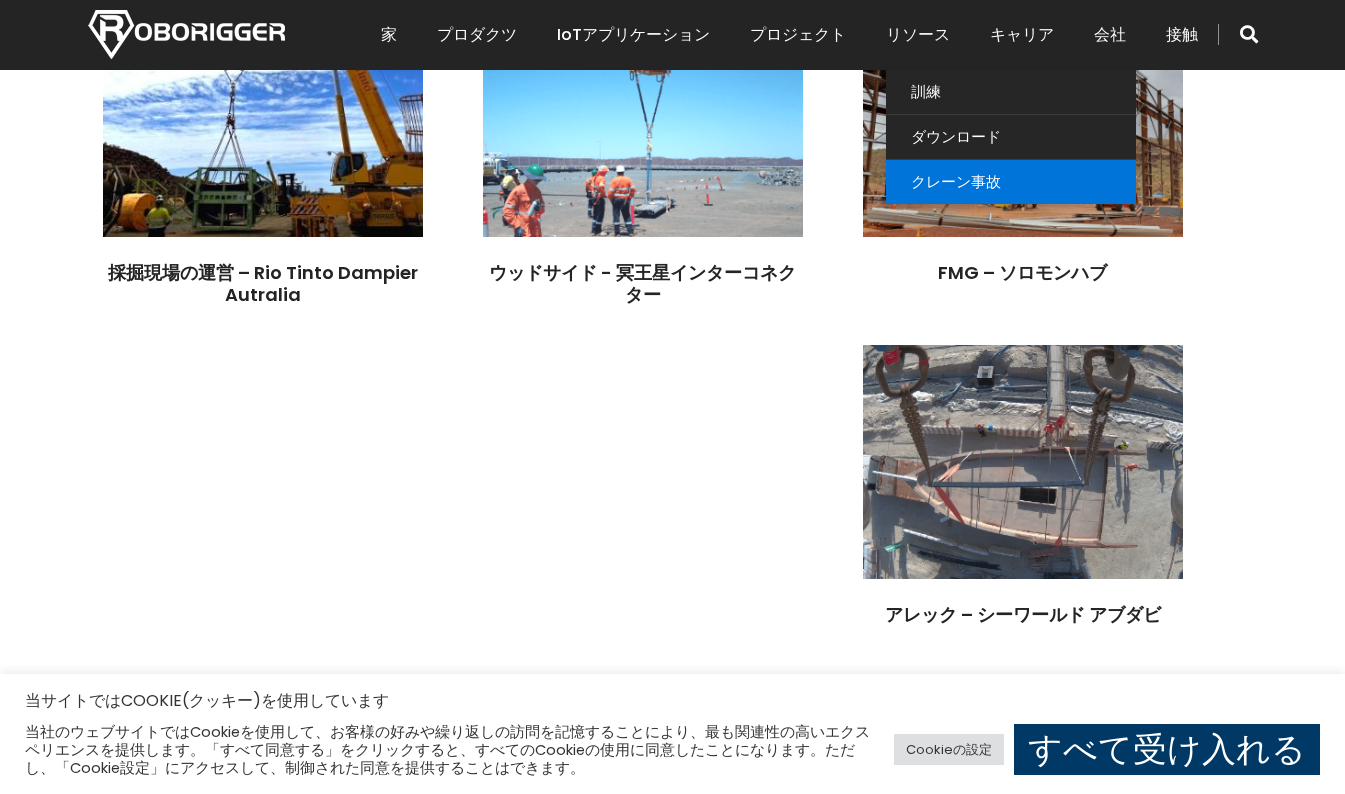 click on "クレーン事故" at bounding box center [1011, 182] 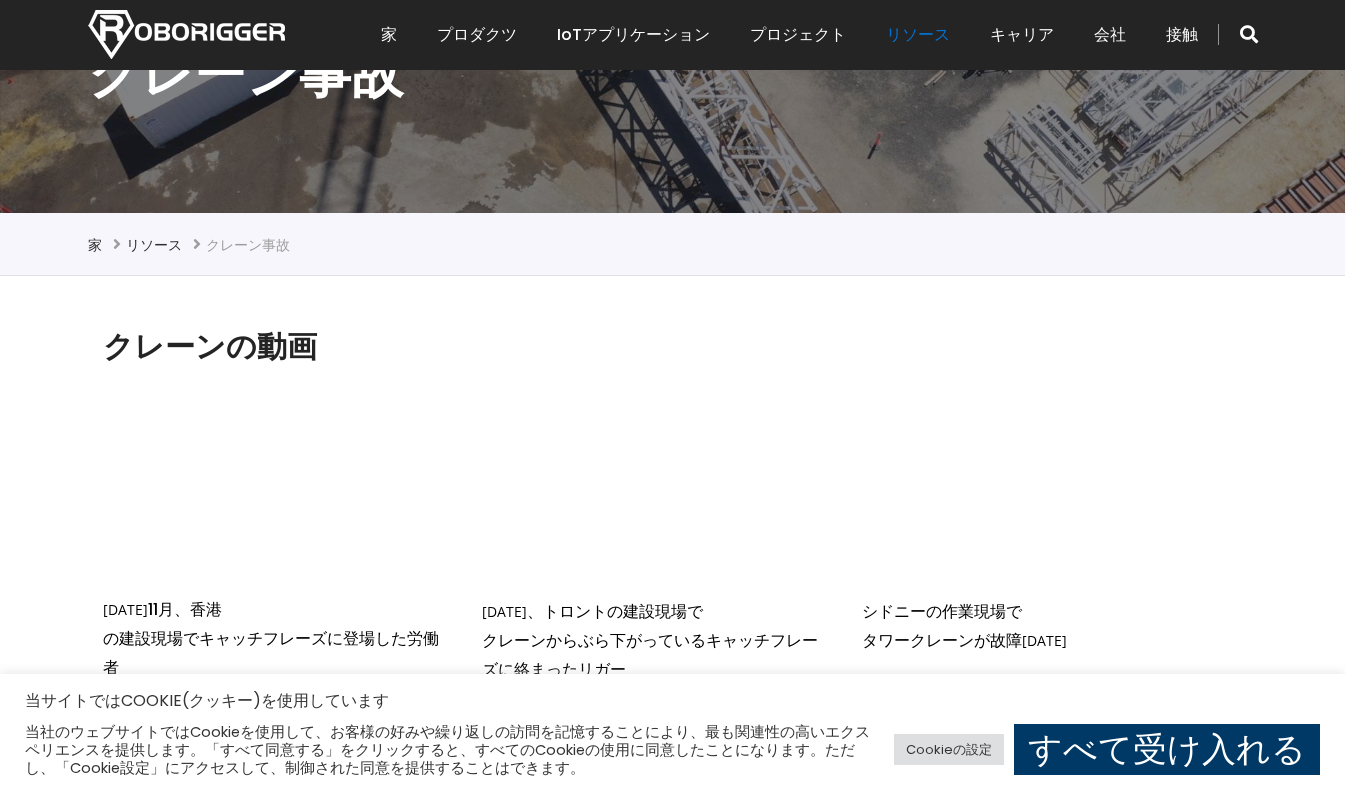 scroll, scrollTop: 300, scrollLeft: 0, axis: vertical 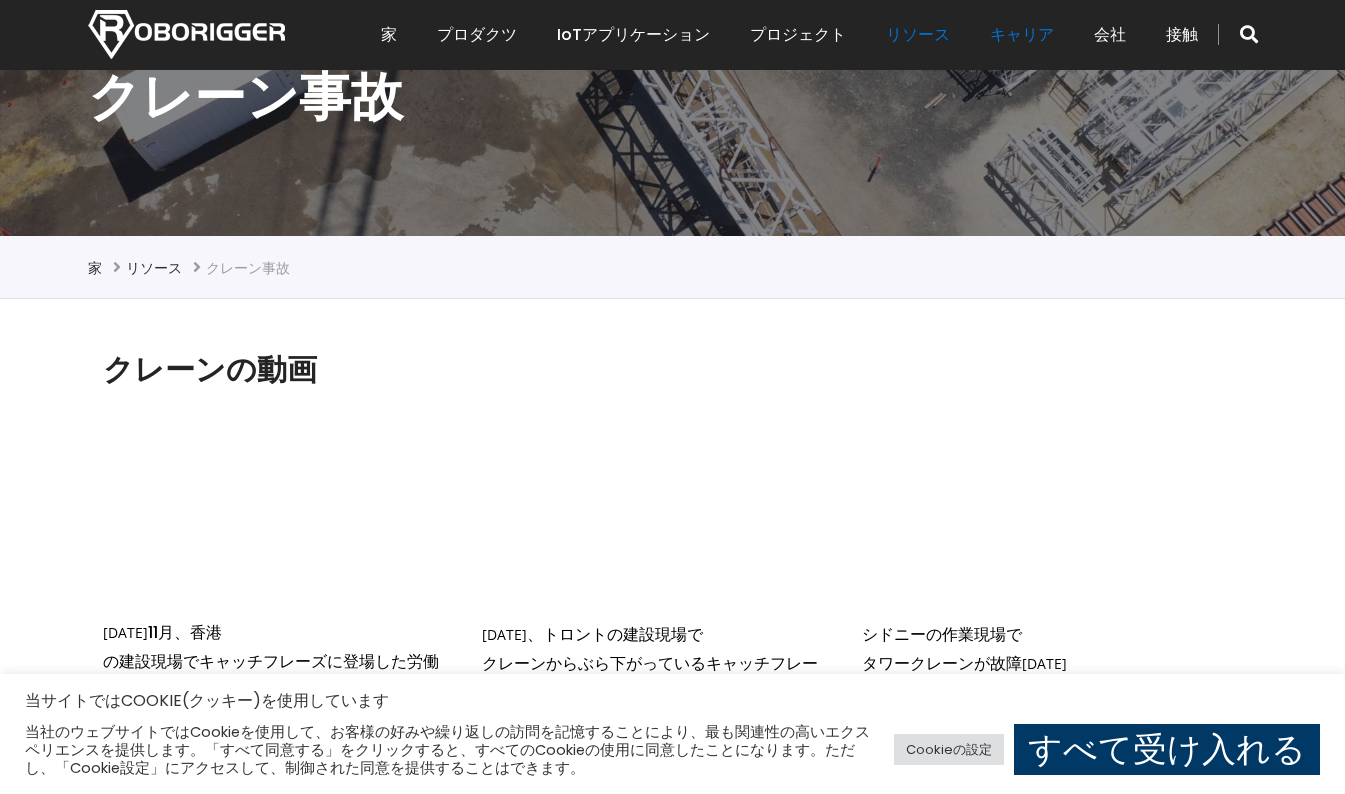click on "キャリア" at bounding box center [1022, 35] 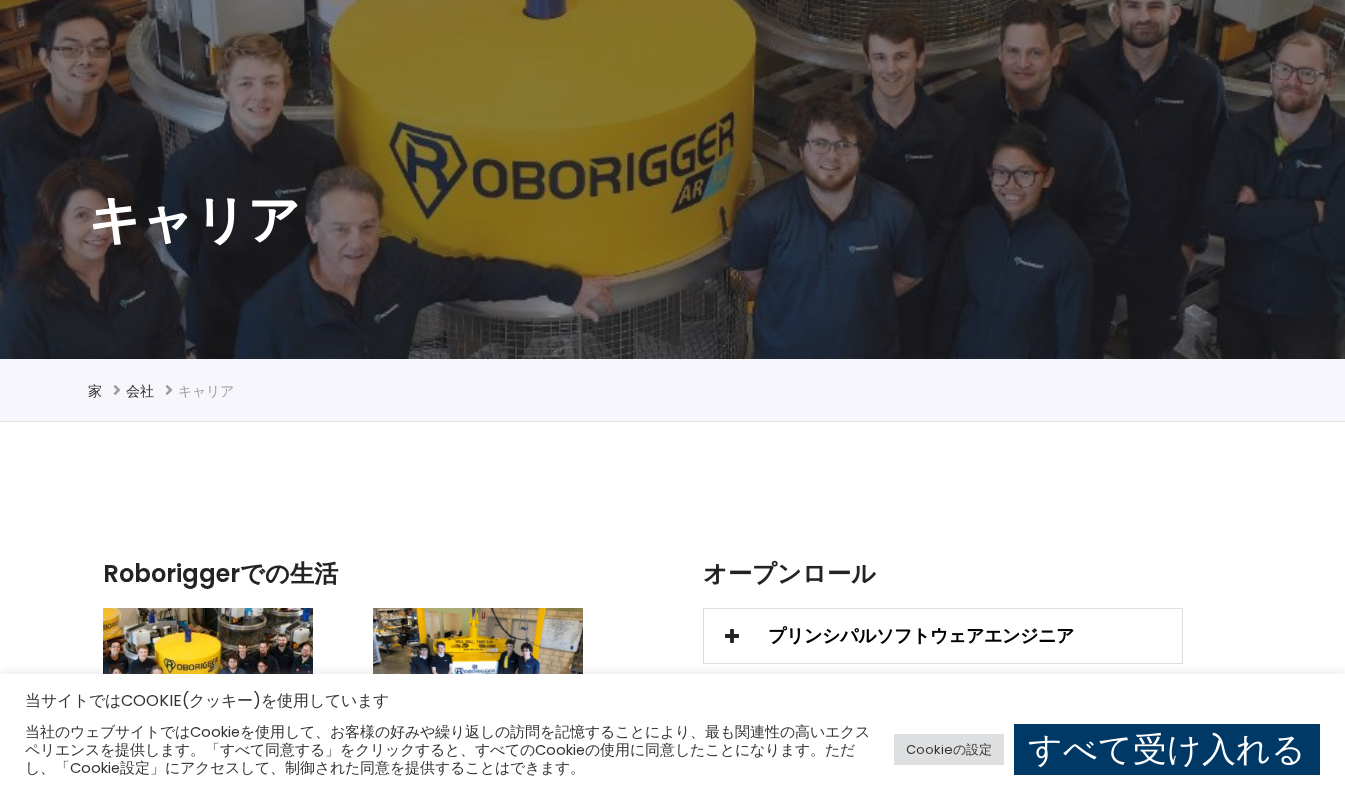 scroll, scrollTop: 100, scrollLeft: 0, axis: vertical 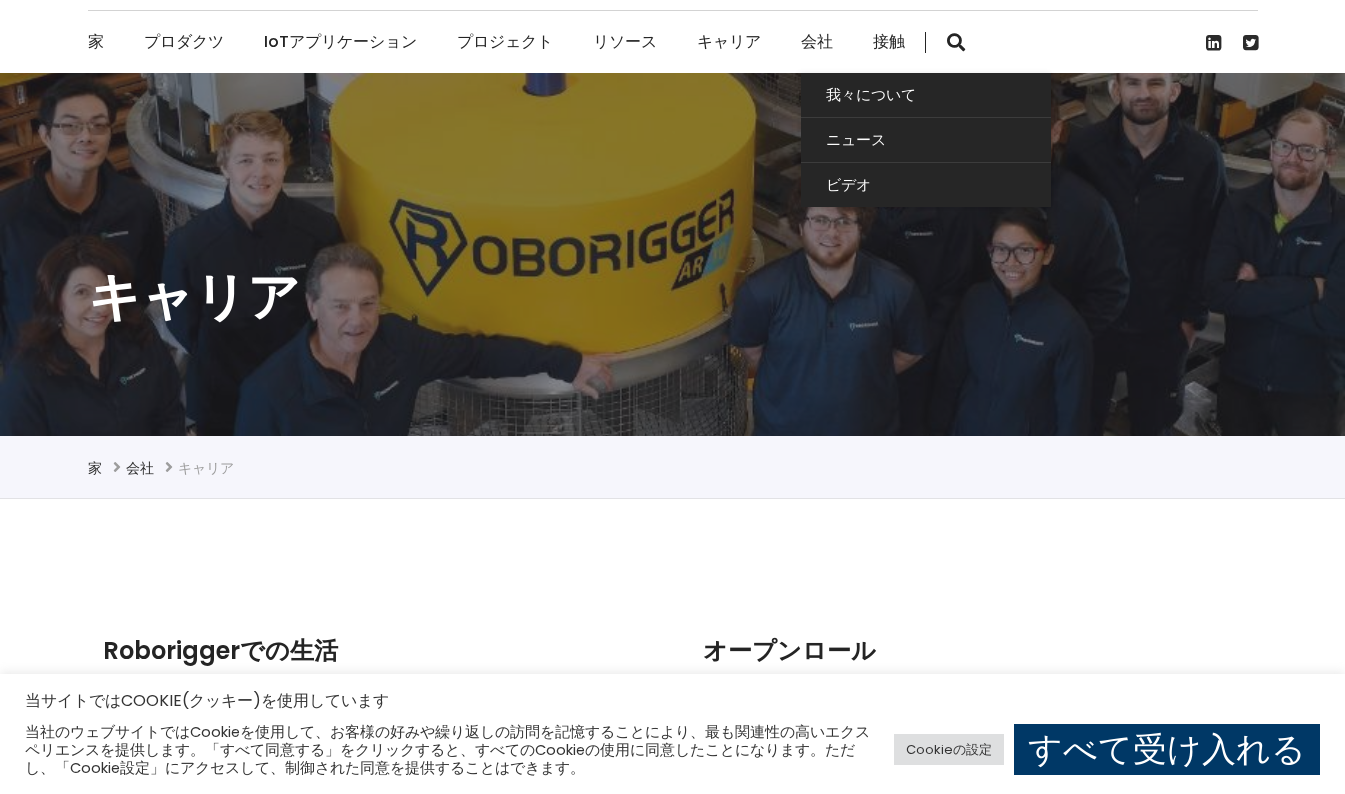 click on "会社" at bounding box center [817, 42] 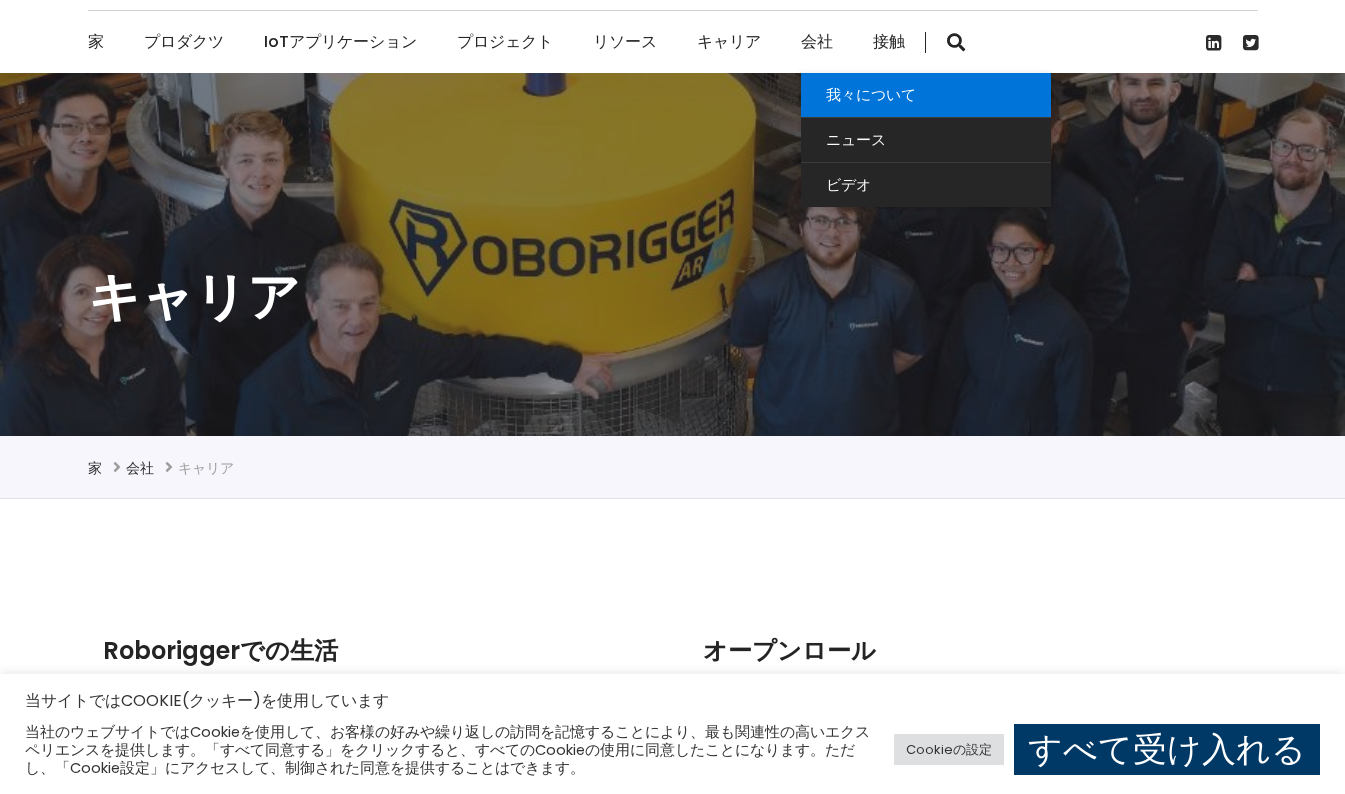 click on "我々について" at bounding box center (926, 95) 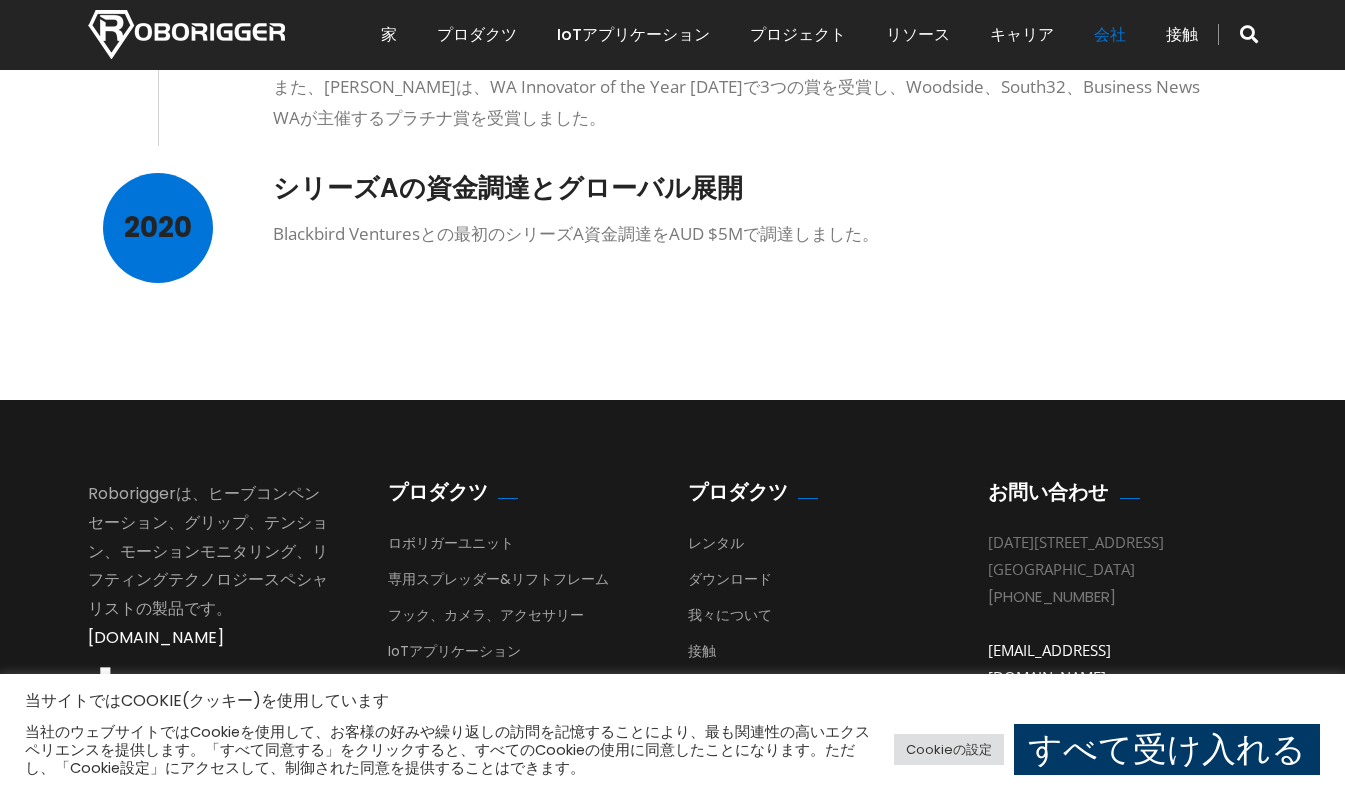 scroll, scrollTop: 1924, scrollLeft: 0, axis: vertical 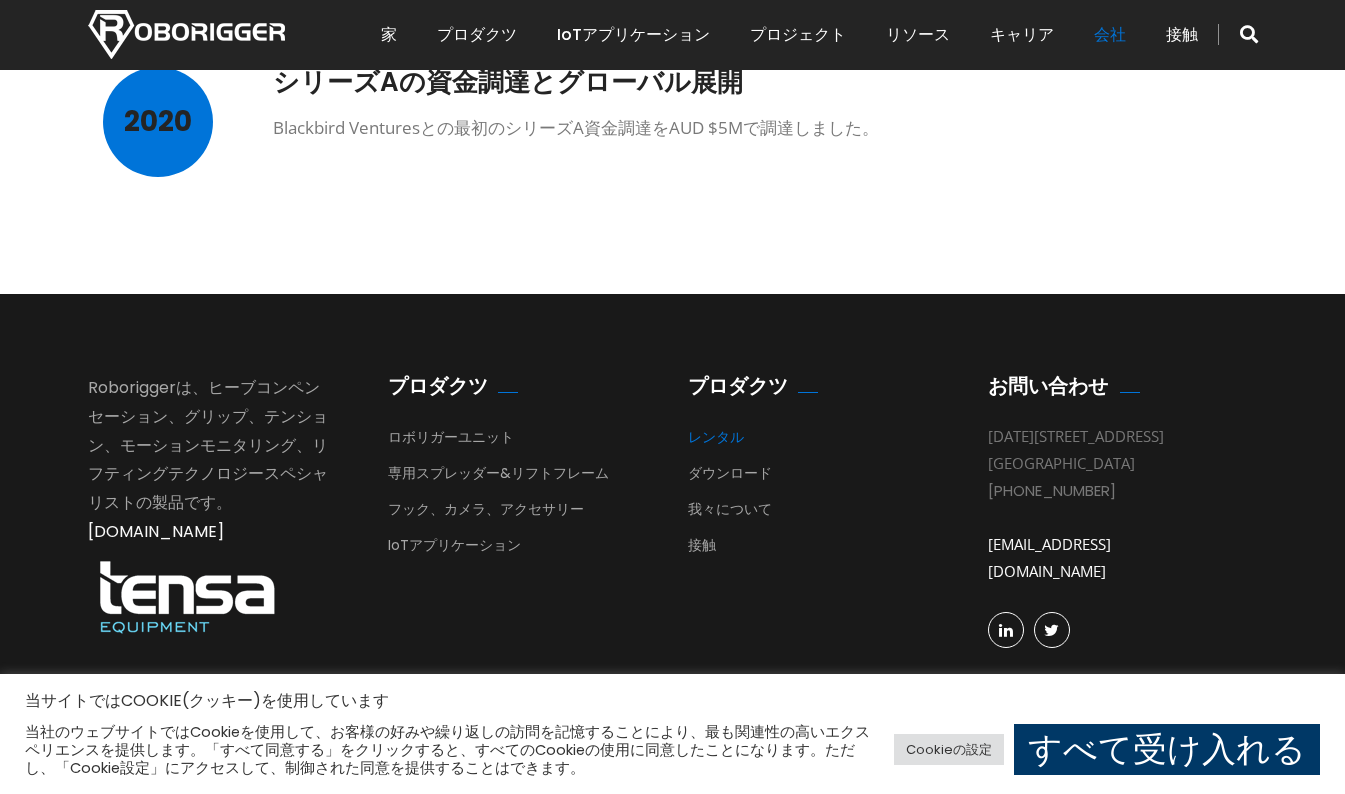 click on "レンタル" at bounding box center [716, 442] 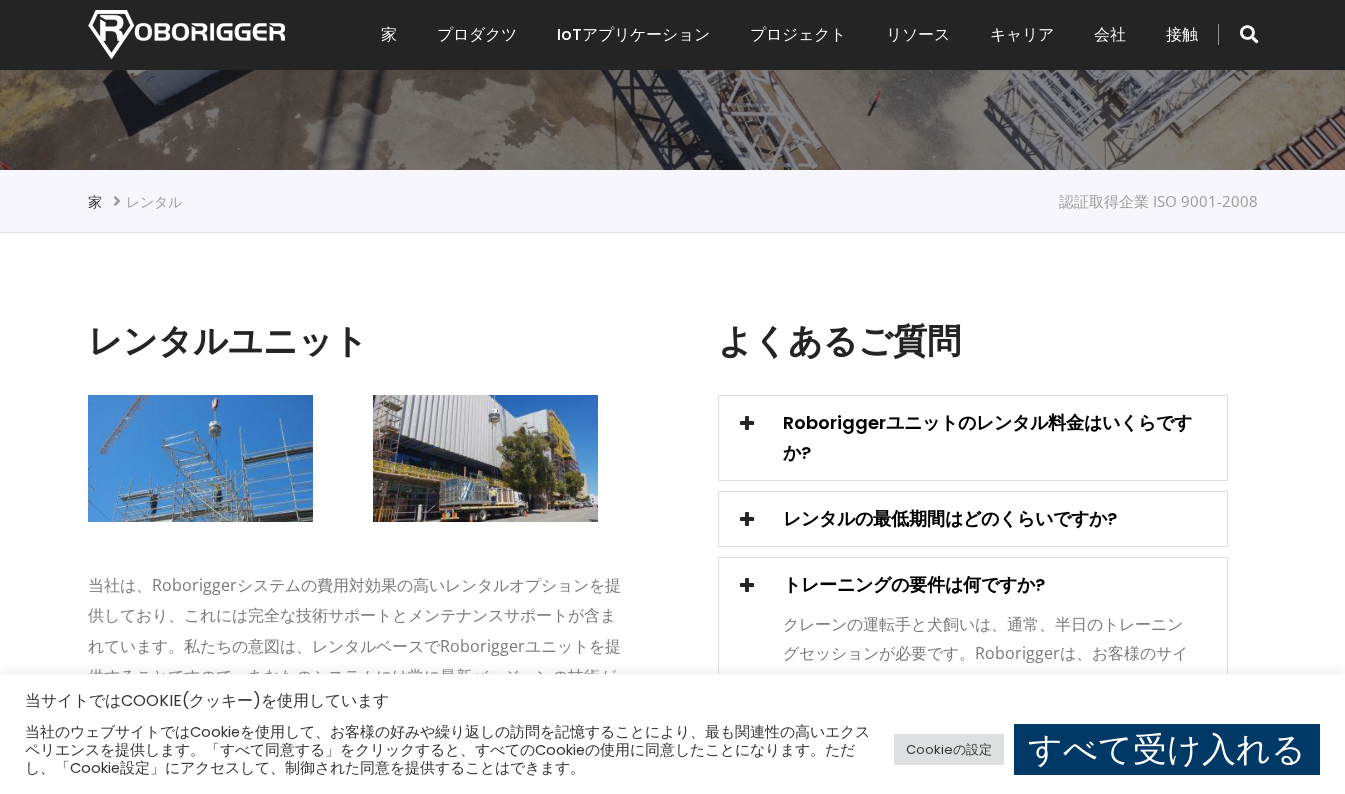 scroll, scrollTop: 500, scrollLeft: 0, axis: vertical 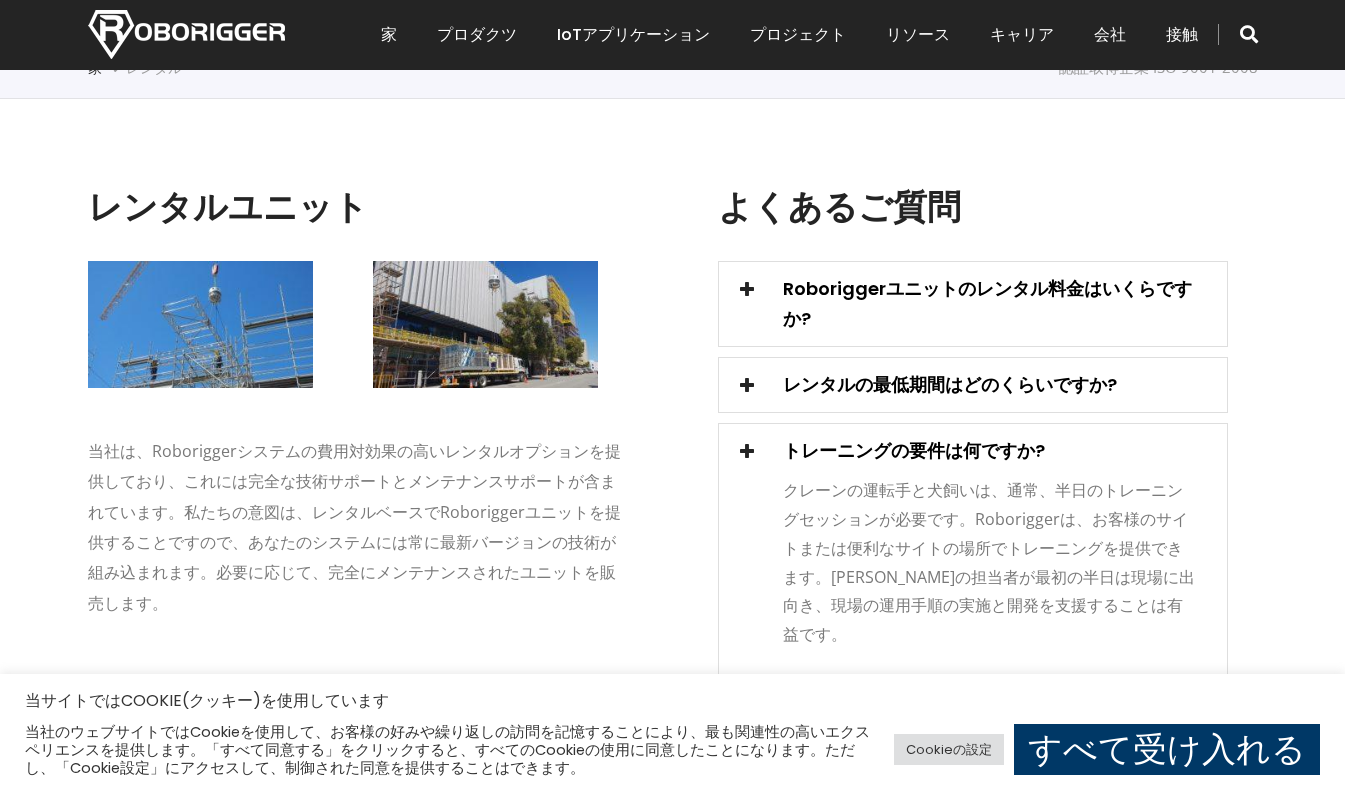 click at bounding box center [747, 288] 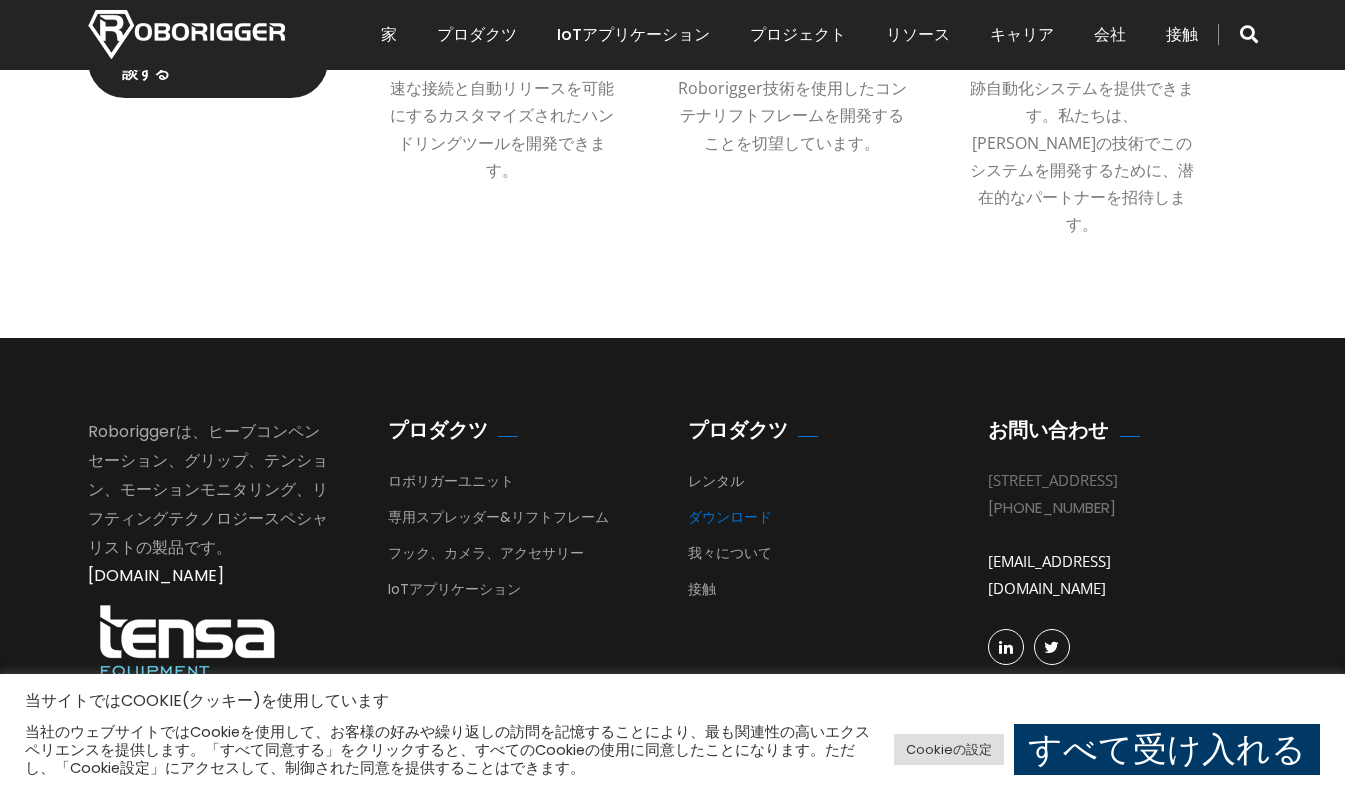 scroll, scrollTop: 2857, scrollLeft: 0, axis: vertical 